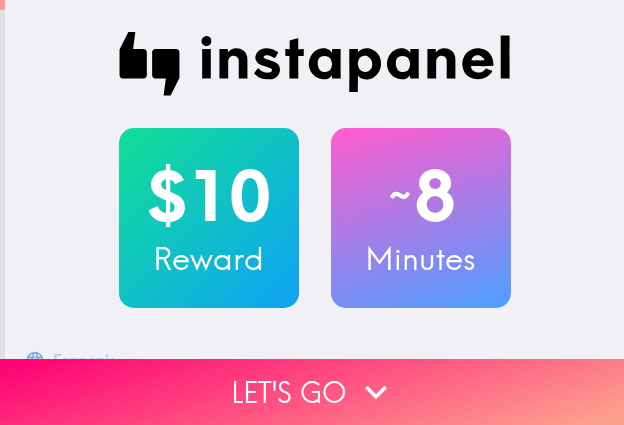 scroll, scrollTop: 0, scrollLeft: 0, axis: both 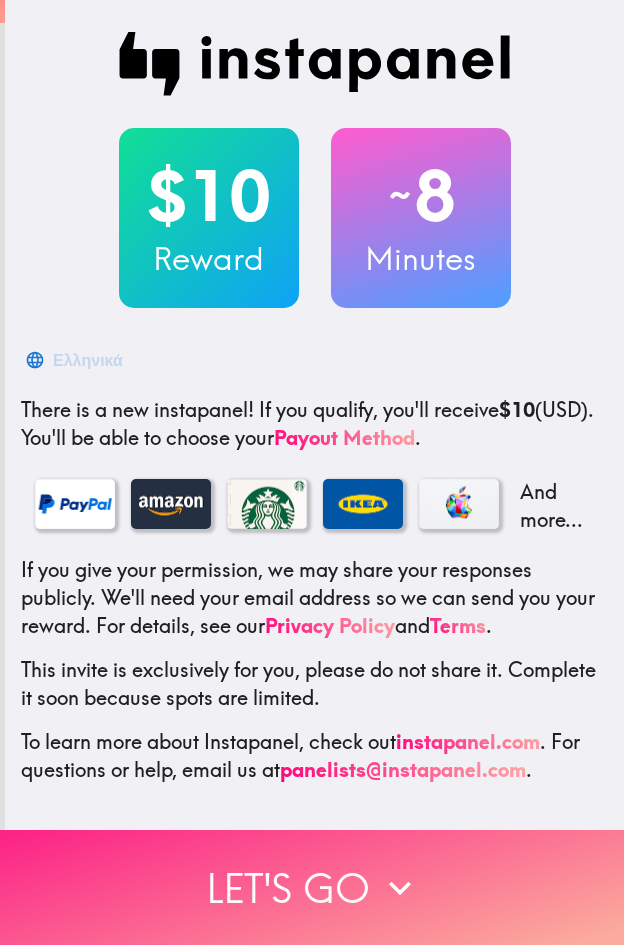 click on "Let's go" at bounding box center (312, 887) 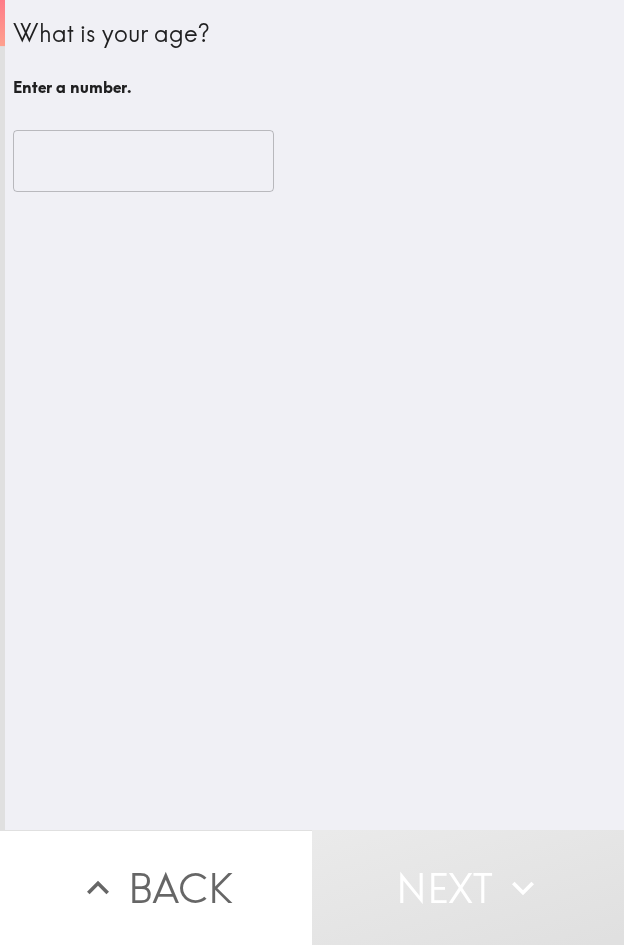 click at bounding box center [143, 161] 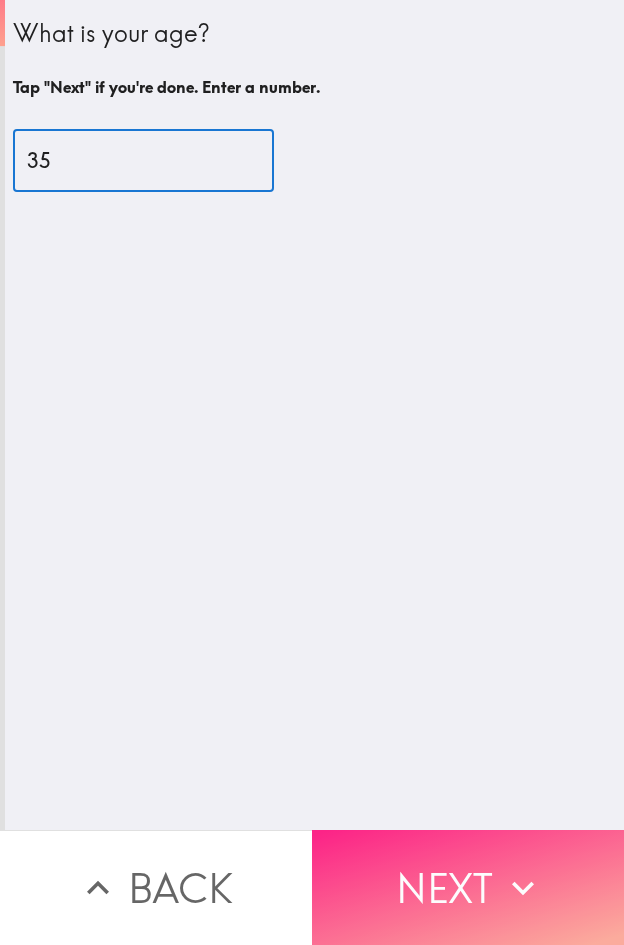 type on "35" 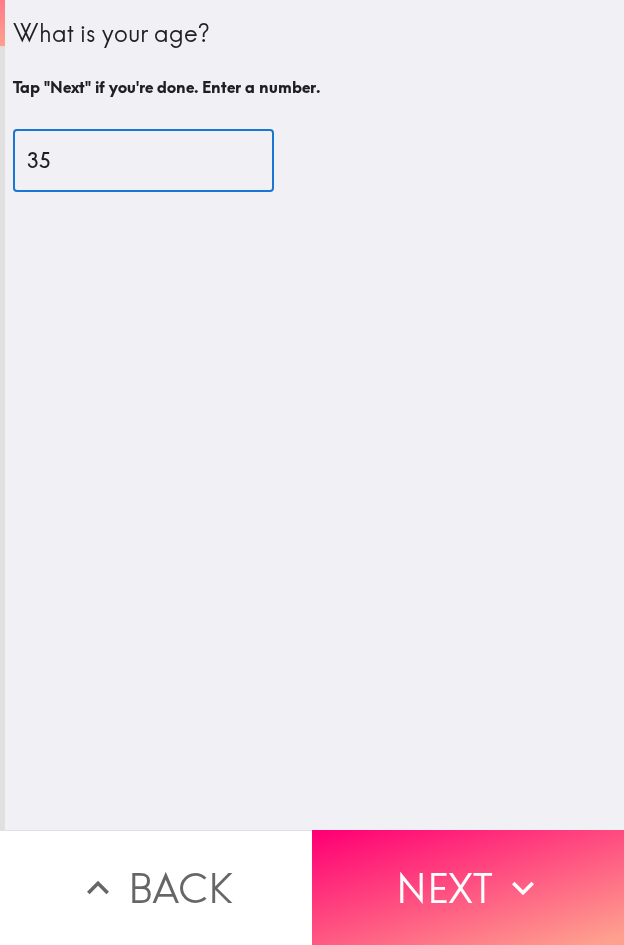 click 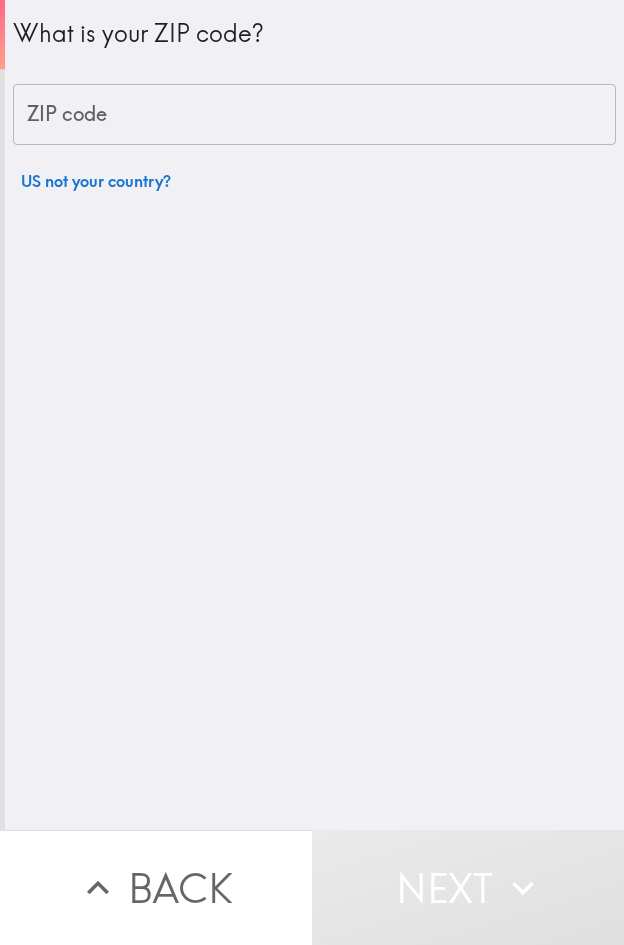 click on "ZIP code" at bounding box center (314, 115) 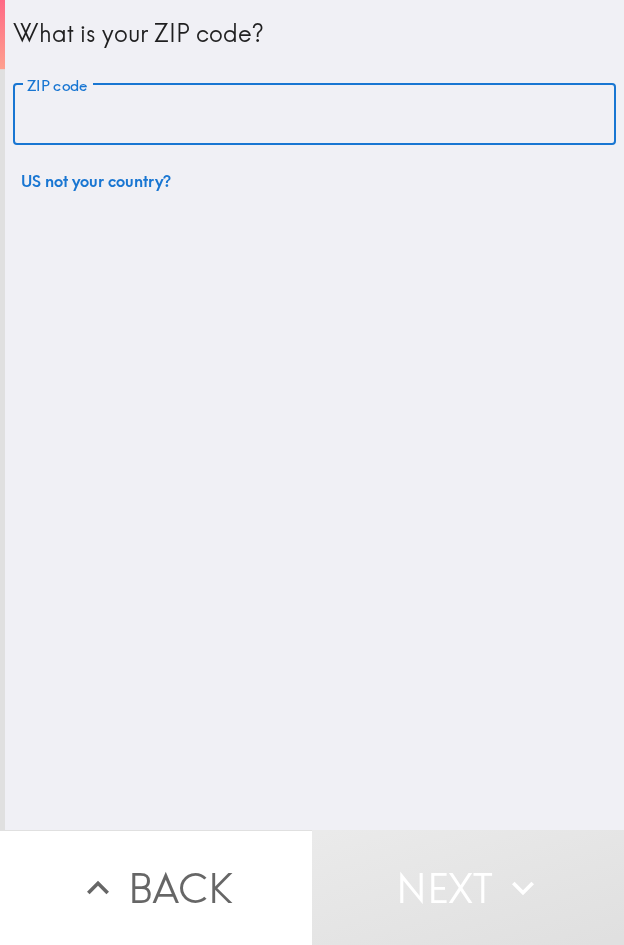 paste on "11428" 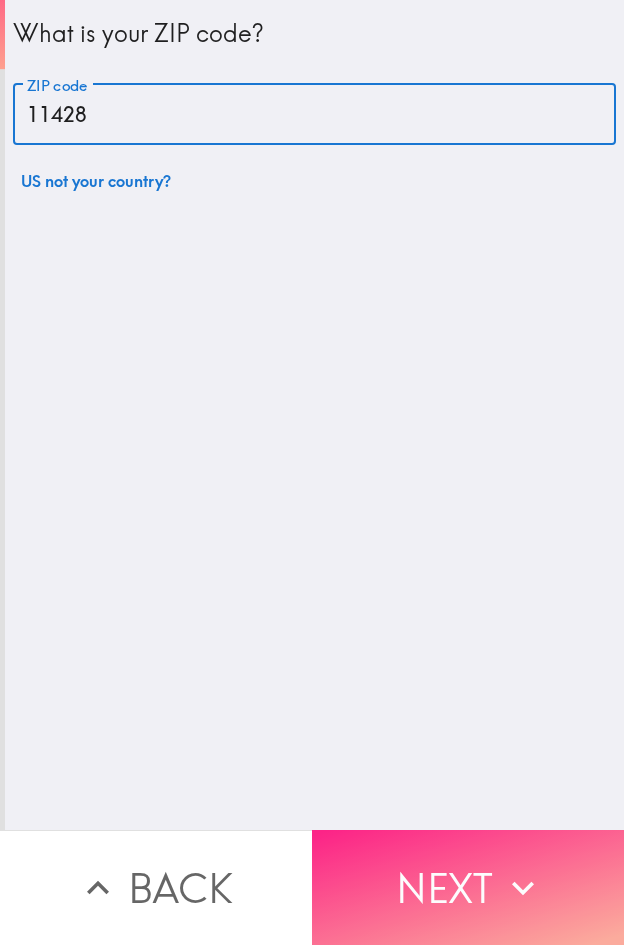 type on "11428" 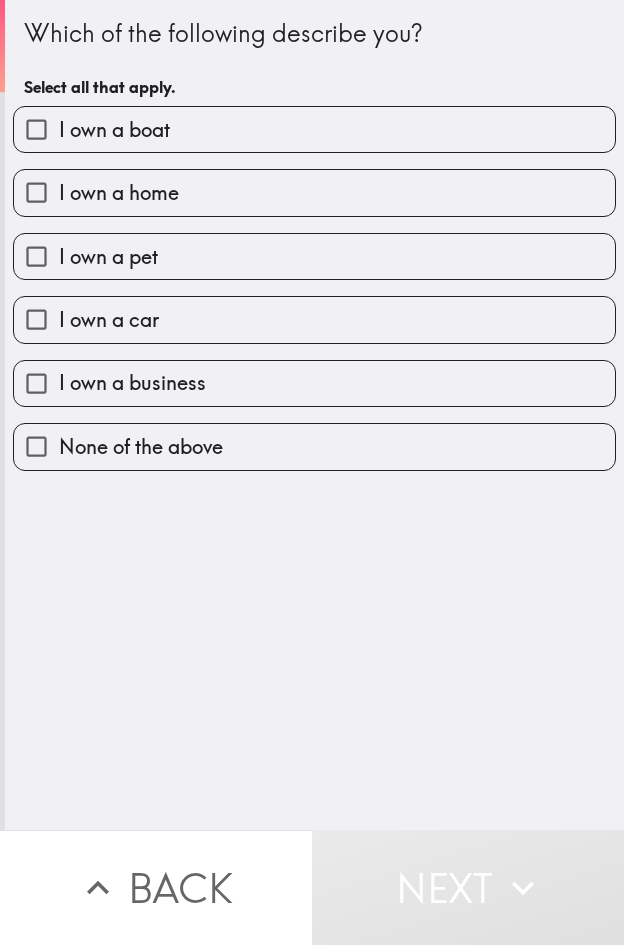 click on "I own a business" at bounding box center (314, 383) 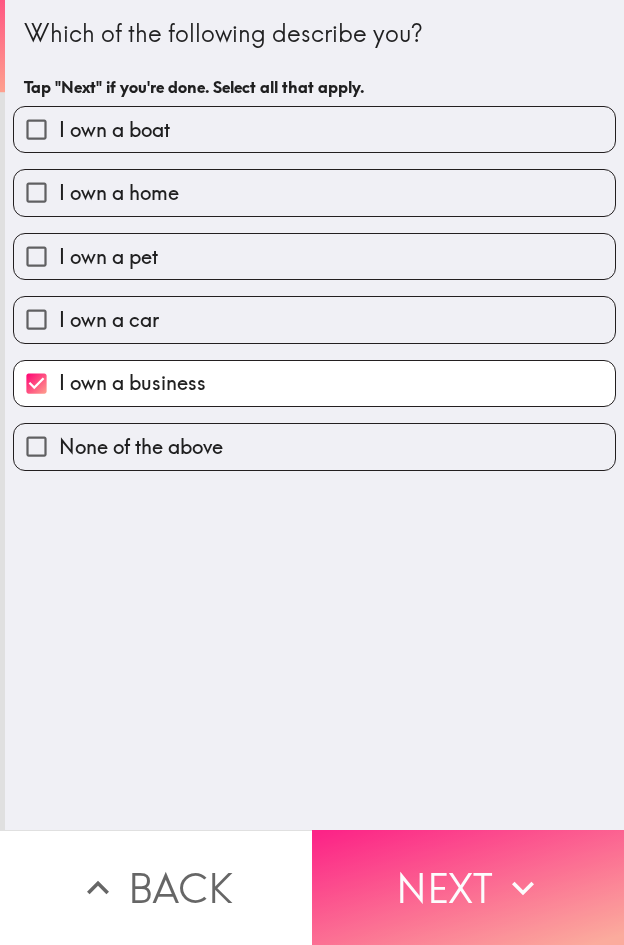 click on "Next" at bounding box center [468, 887] 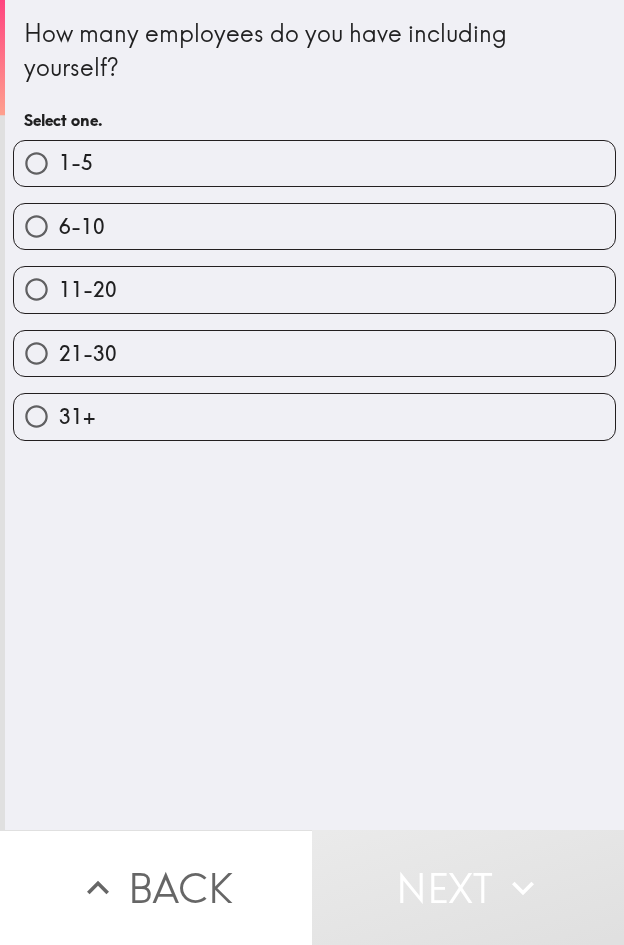 click on "21-30" at bounding box center [314, 353] 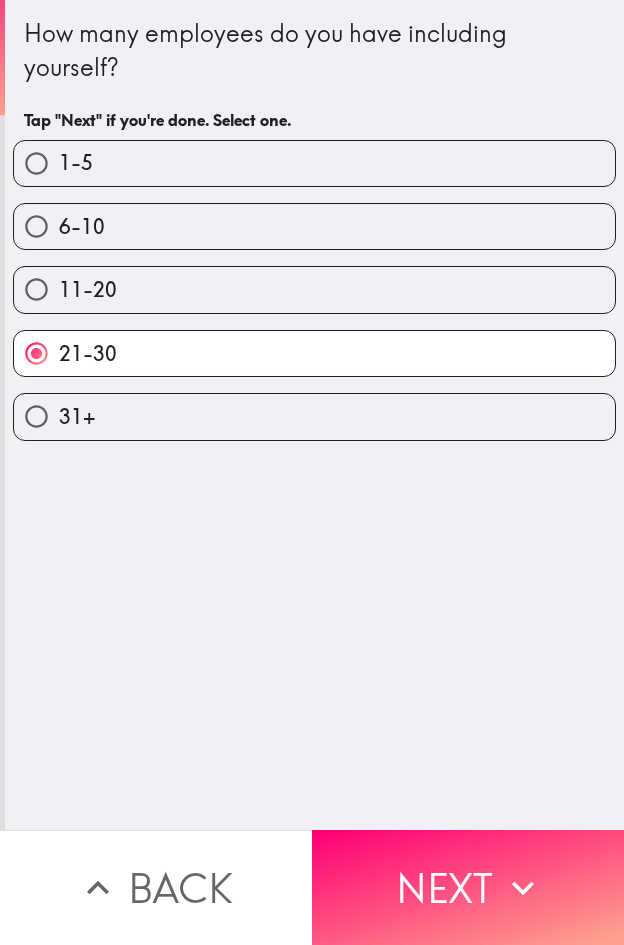 click on "Next" at bounding box center (468, 887) 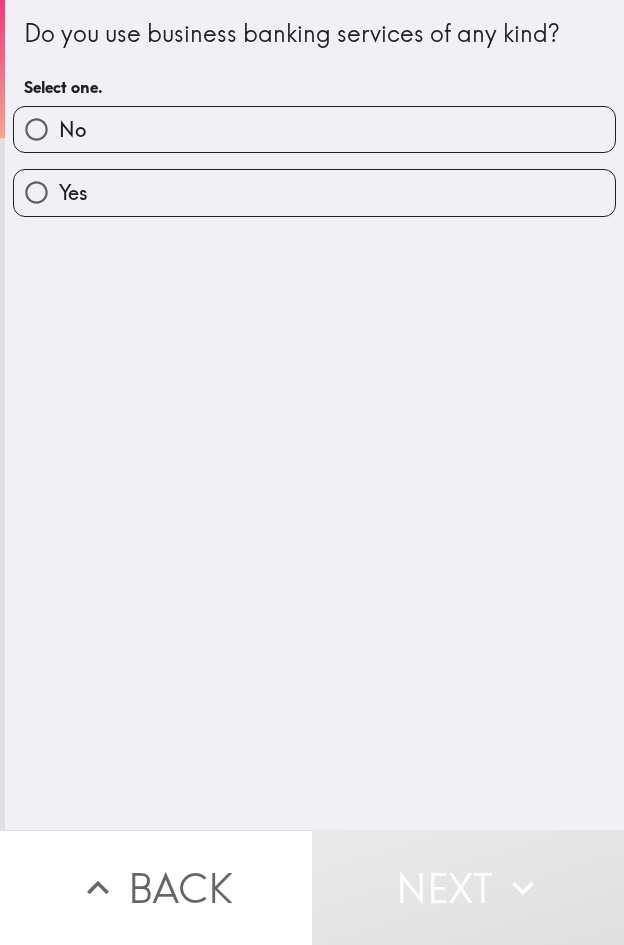 click on "Yes" at bounding box center [314, 192] 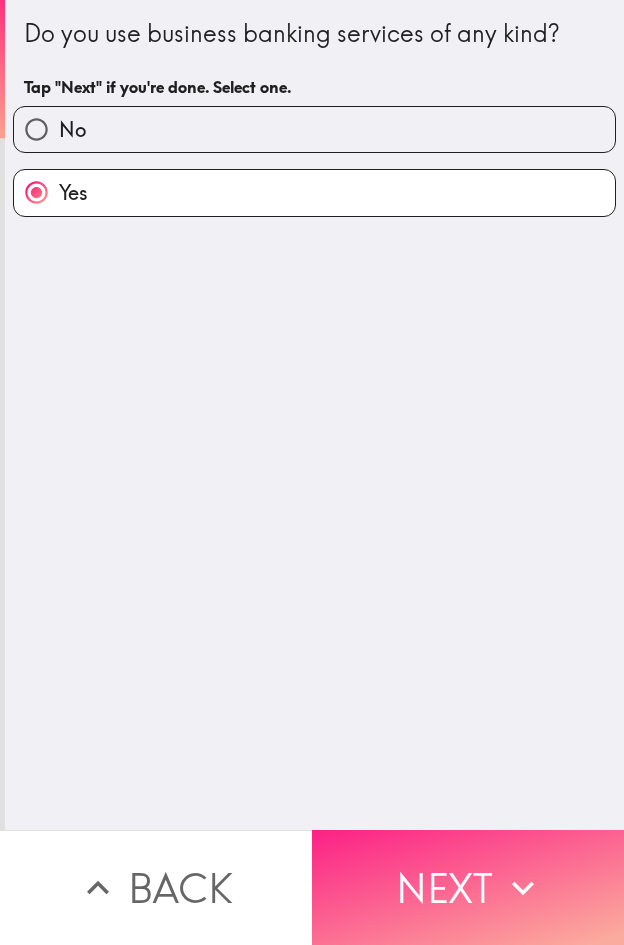 click 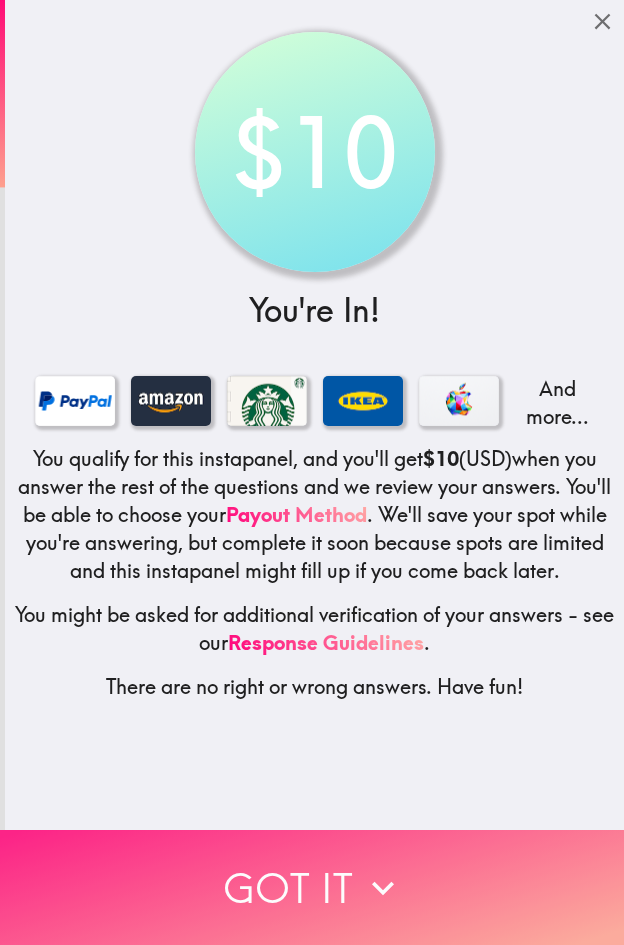 click on "Got it" at bounding box center [312, 887] 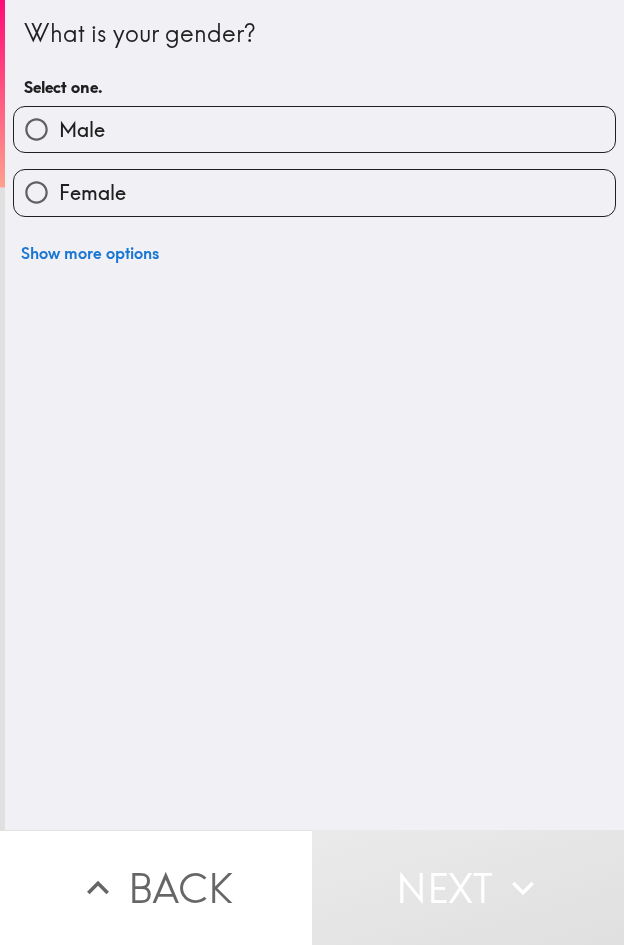 type 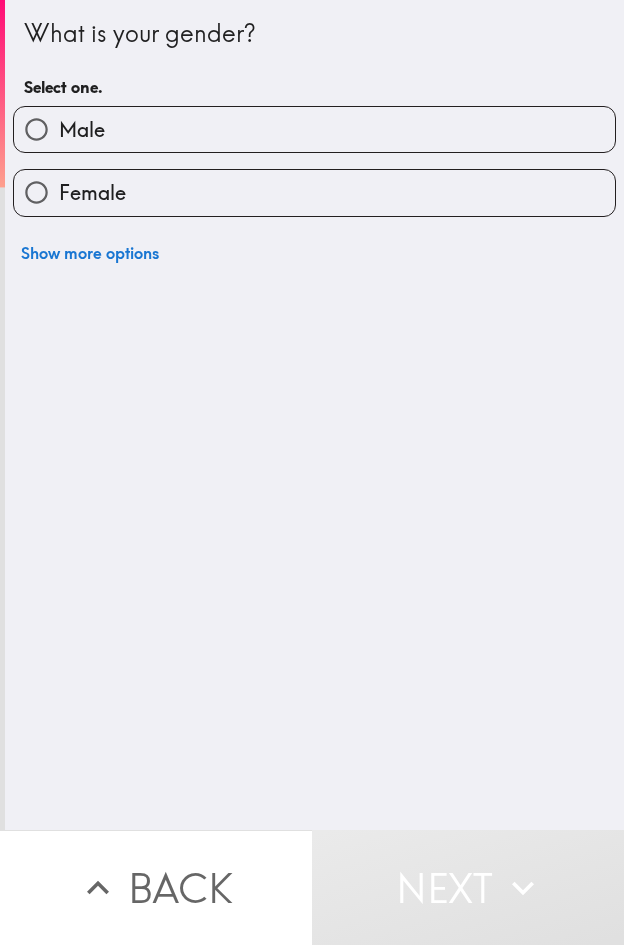 click on "Male" at bounding box center (314, 129) 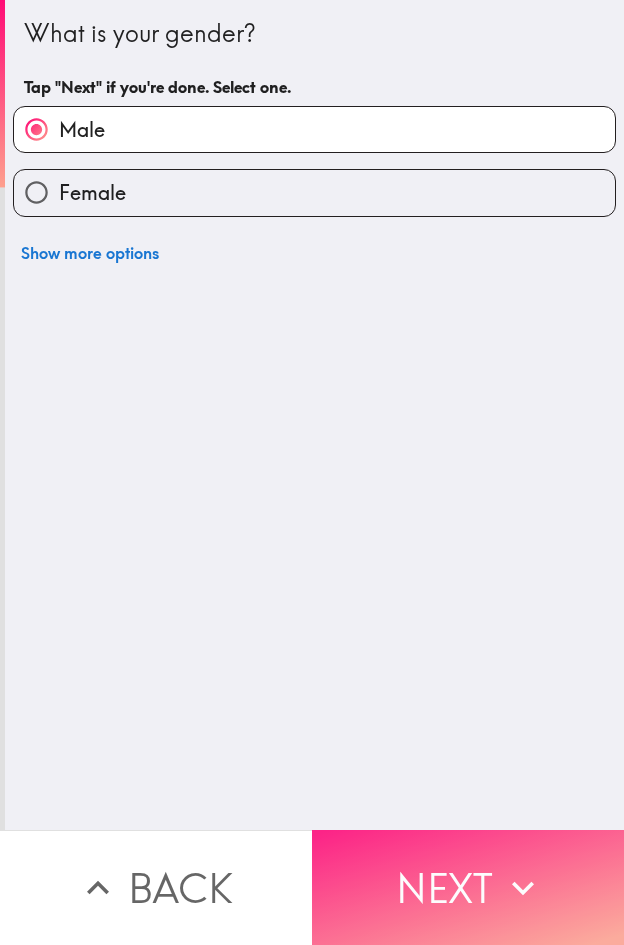 click on "Next" at bounding box center (468, 887) 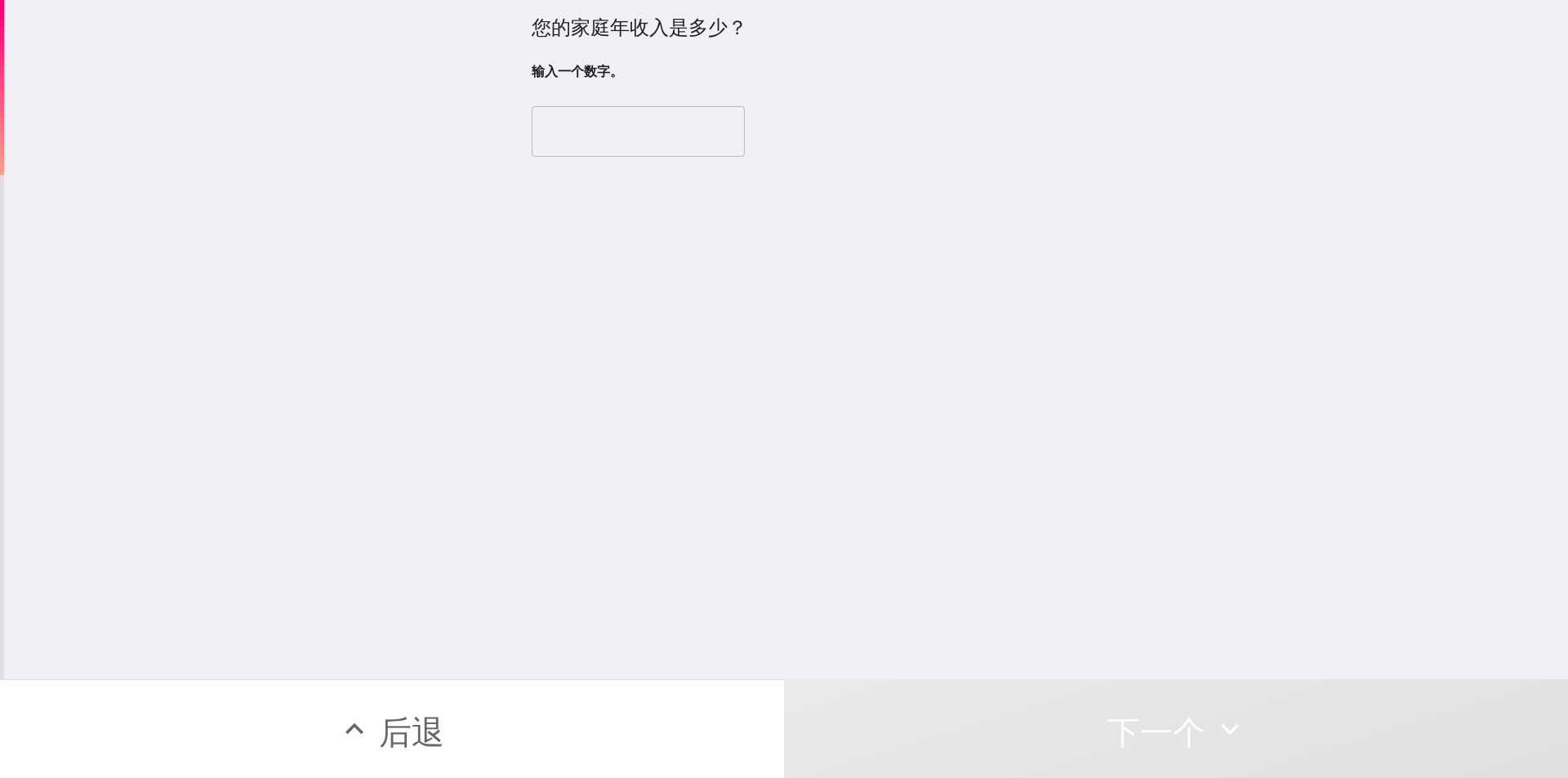 click at bounding box center (638, 131) 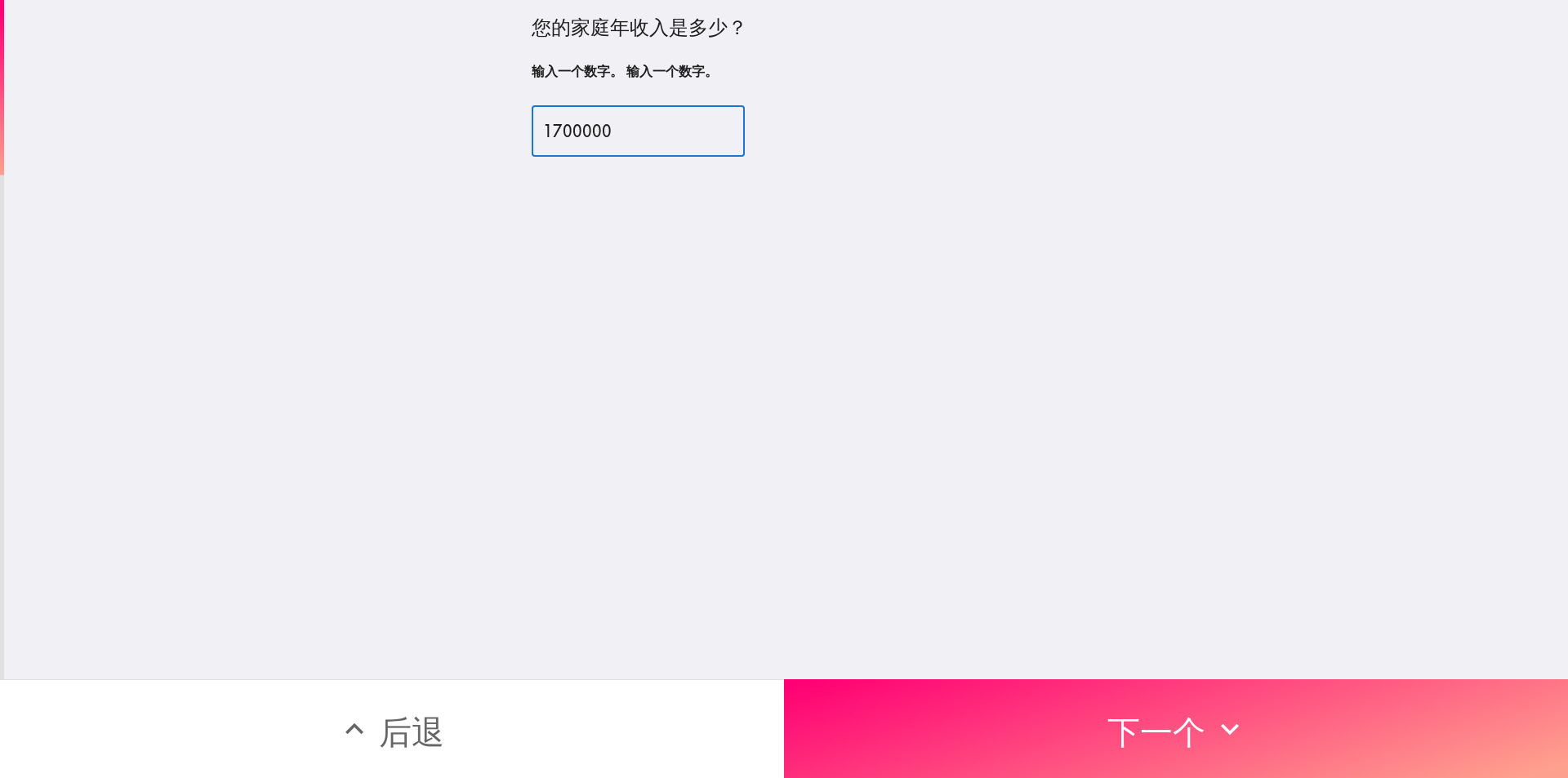 type on "1700000" 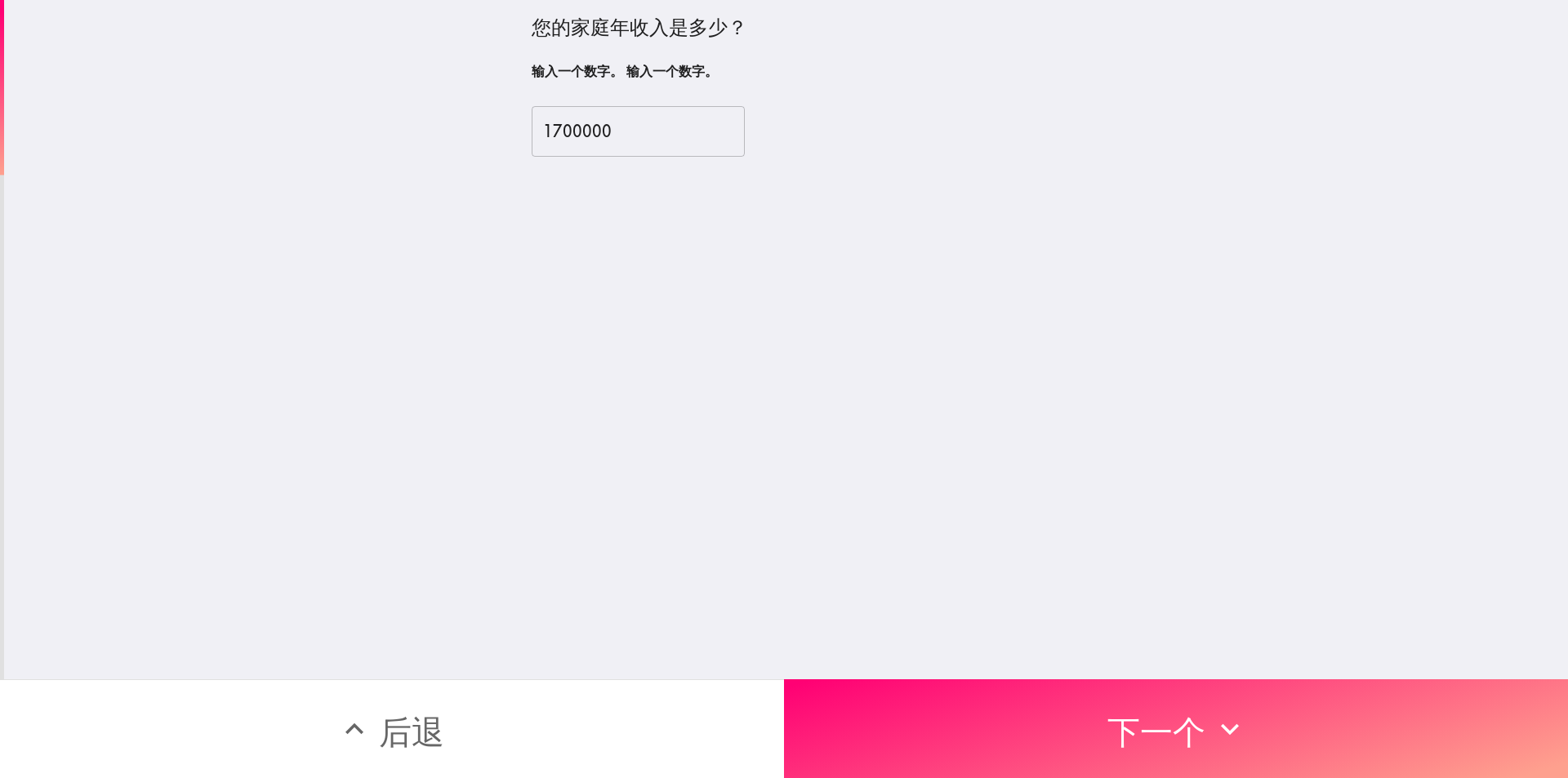 click on "您的家庭年收入是多少？ 输入一个数字。   输入一个数字。 [NUMBER] ​" at bounding box center (786, 340) 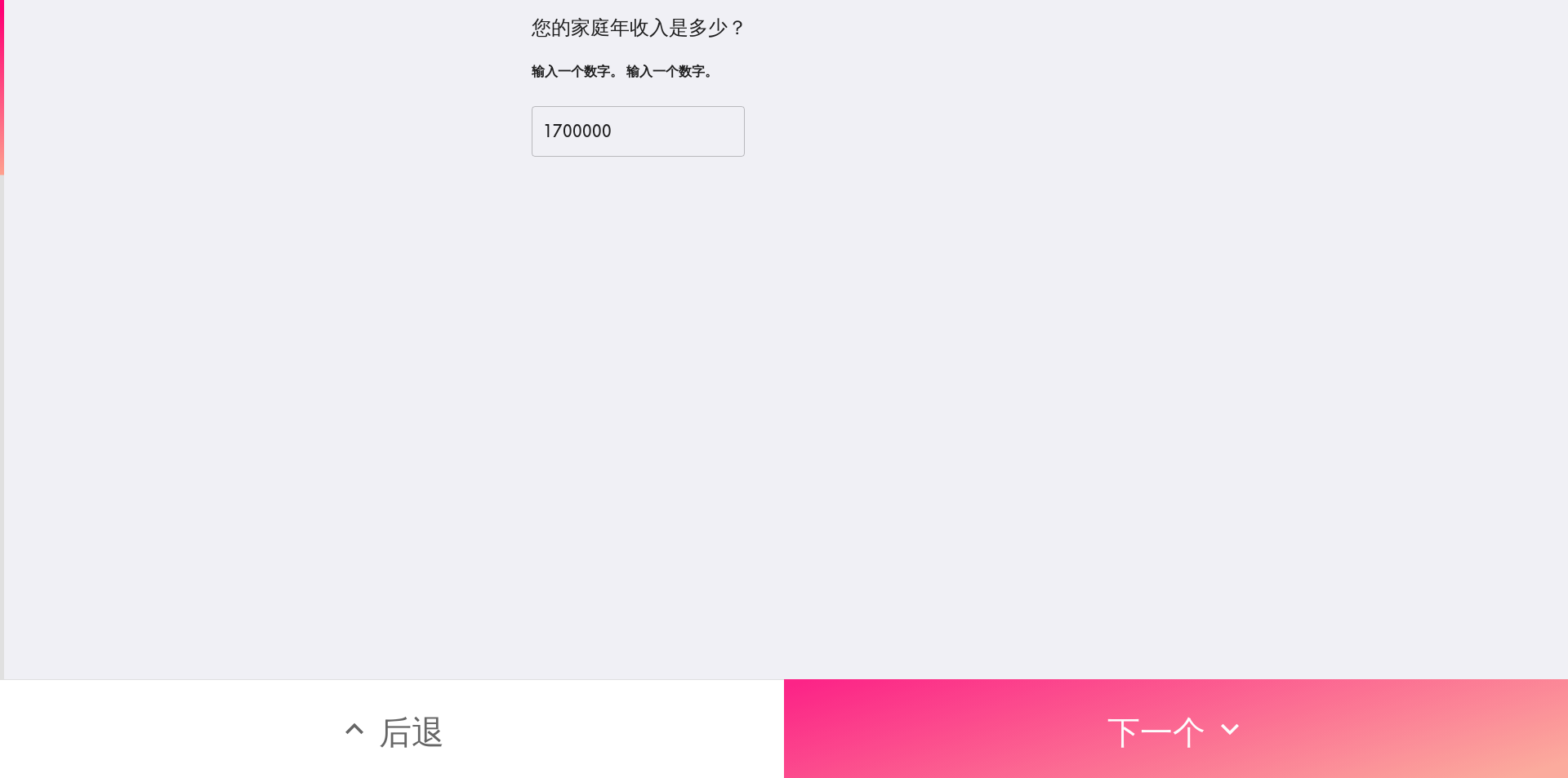click on "下一个" at bounding box center [1176, 728] 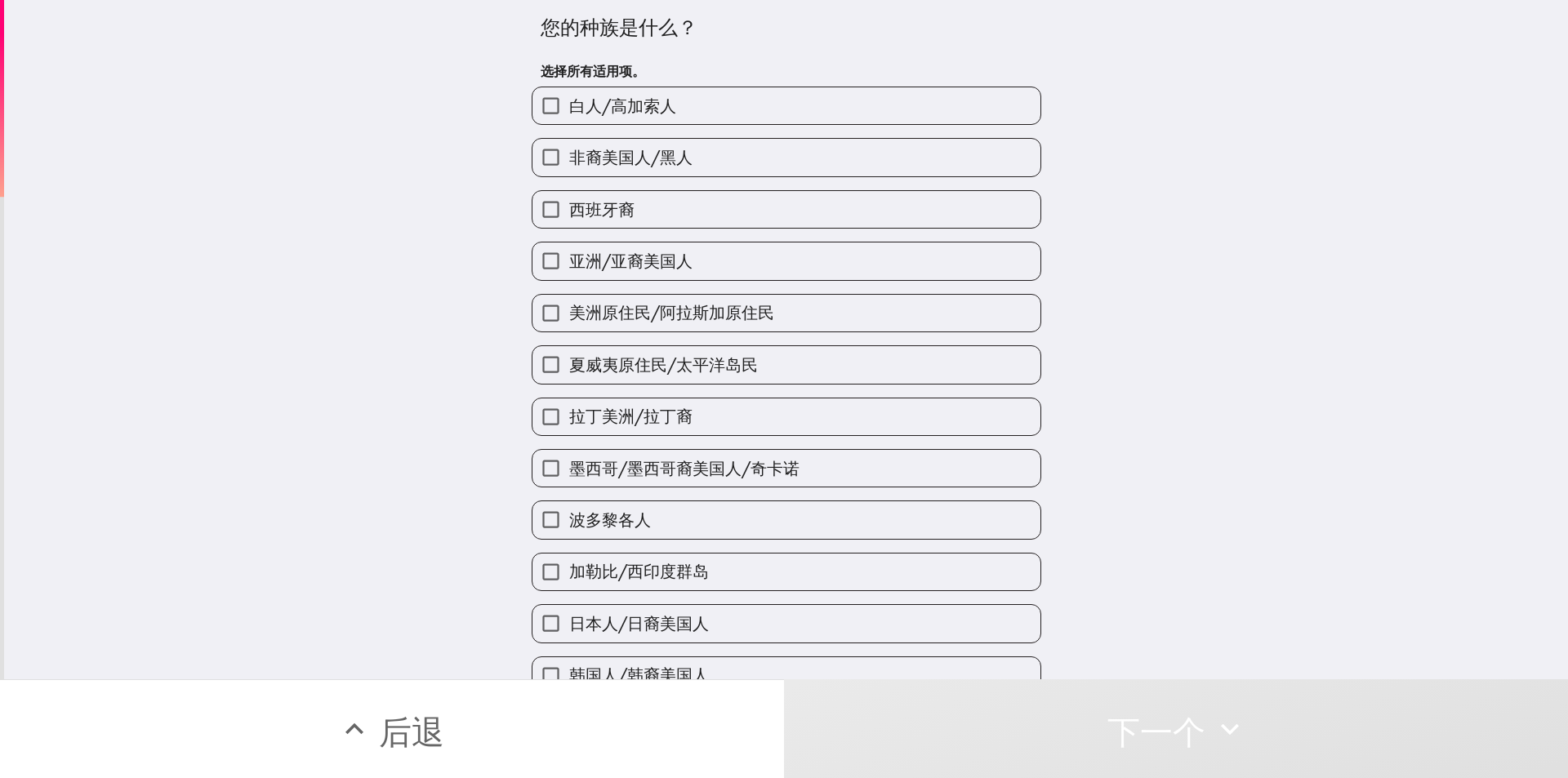 click on "白人/高加索人" at bounding box center [786, 105] 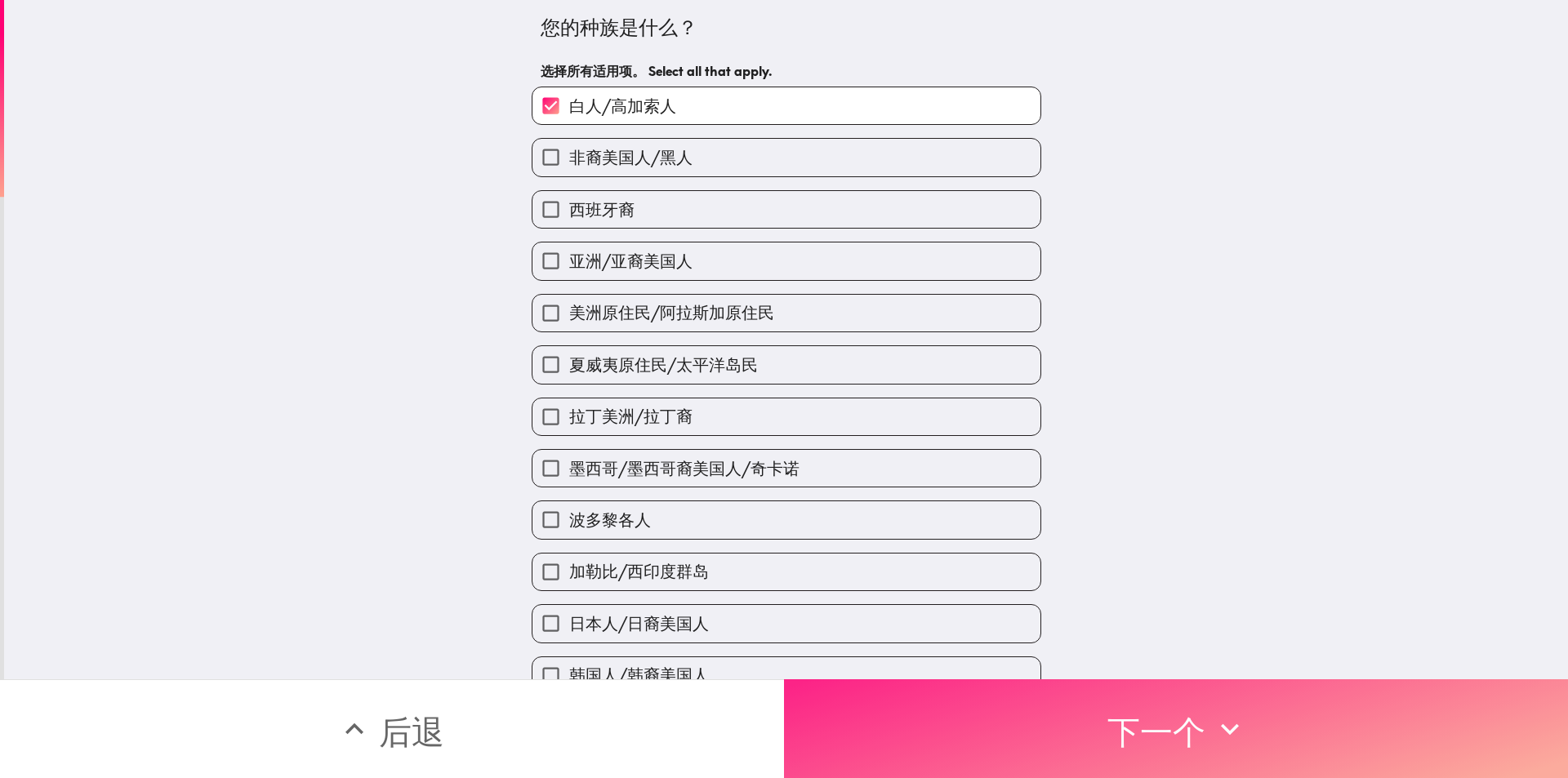 click on "下一个" at bounding box center [1176, 728] 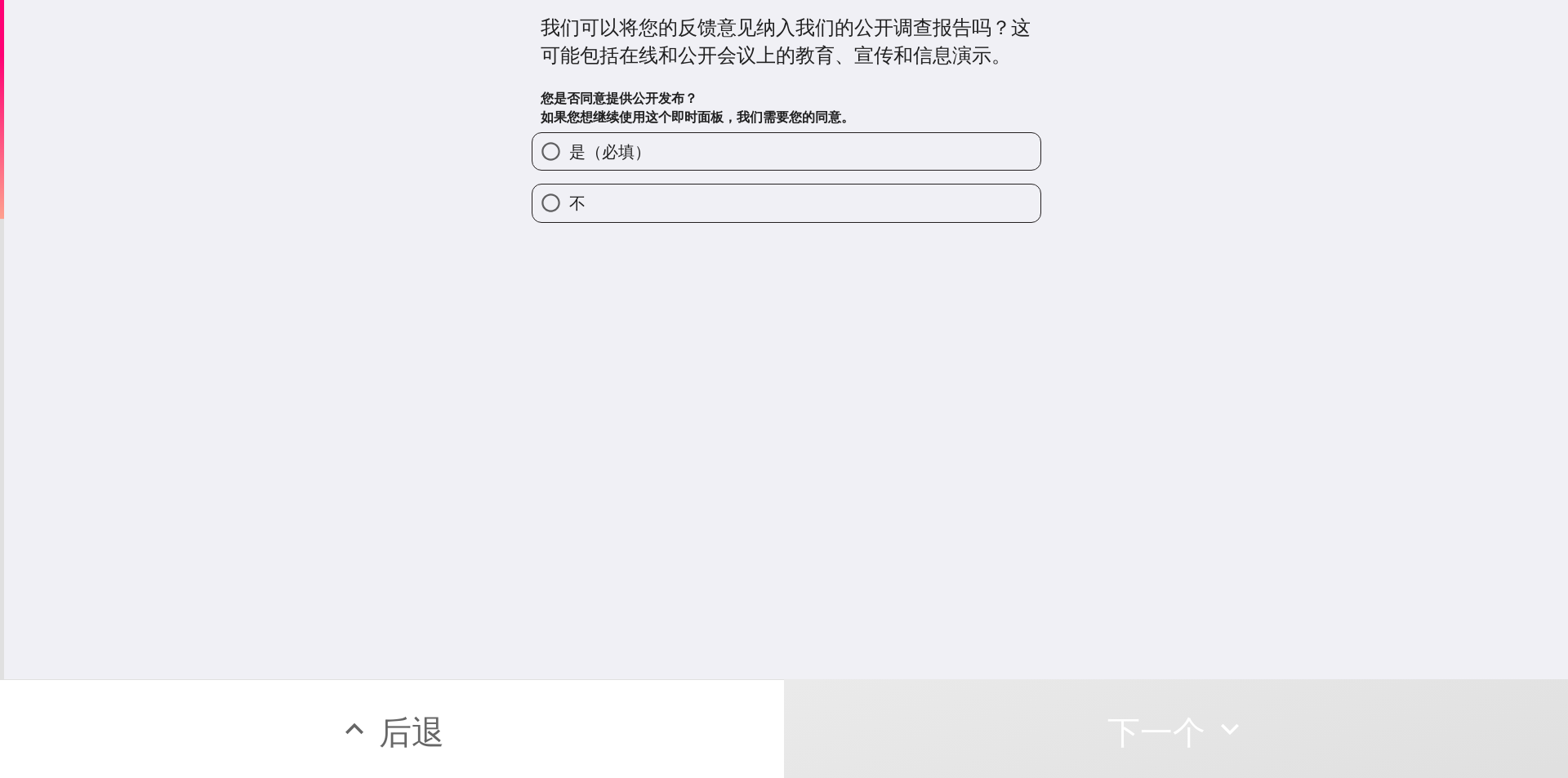 click on "是（必填）" at bounding box center (786, 151) 